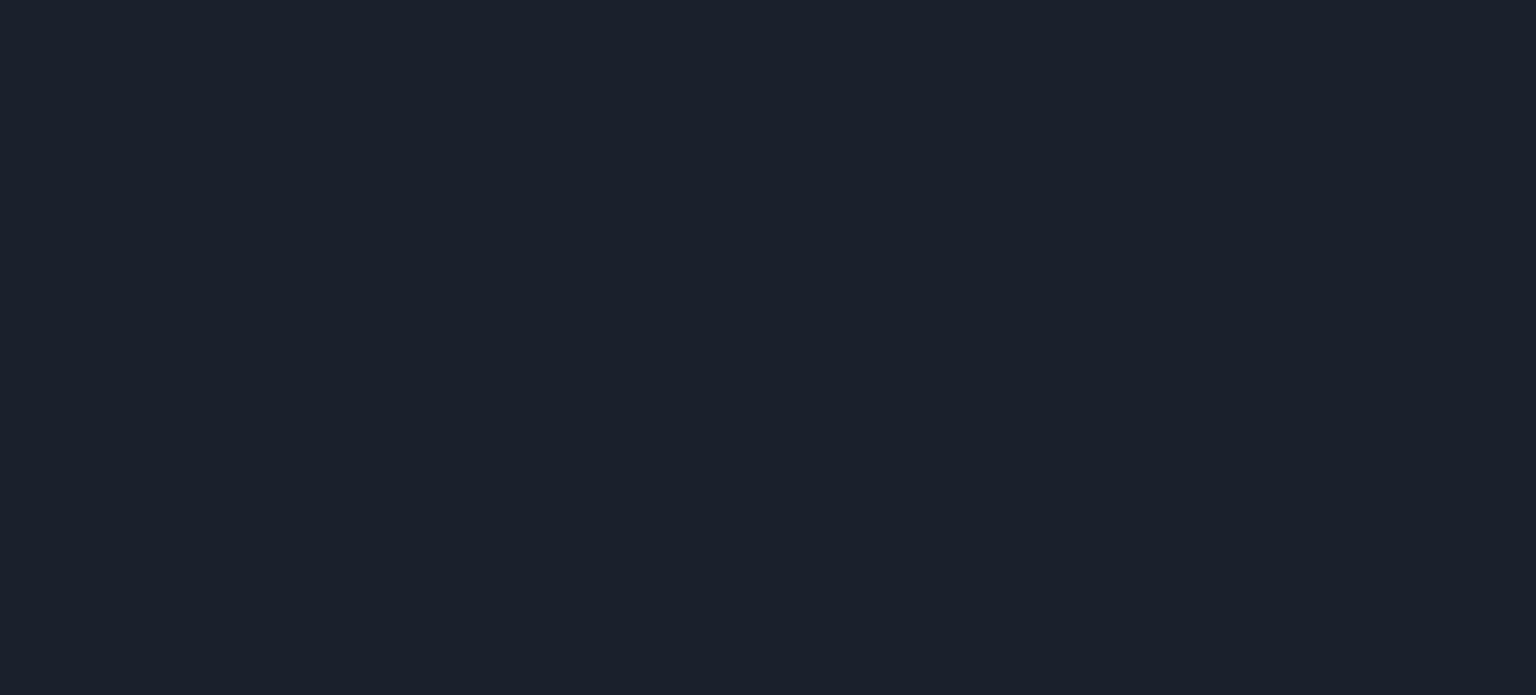 scroll, scrollTop: 0, scrollLeft: 0, axis: both 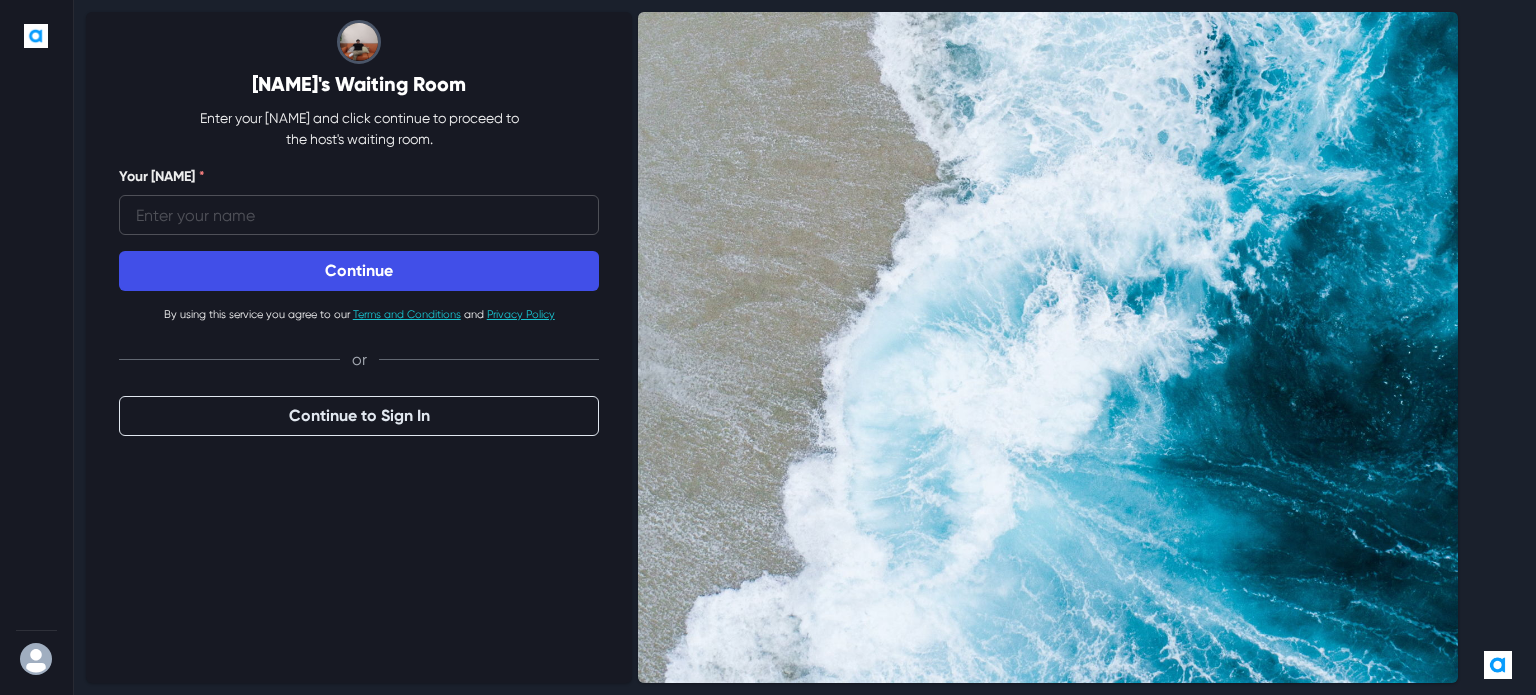 click on "Your [NAME] *" at bounding box center (359, 215) 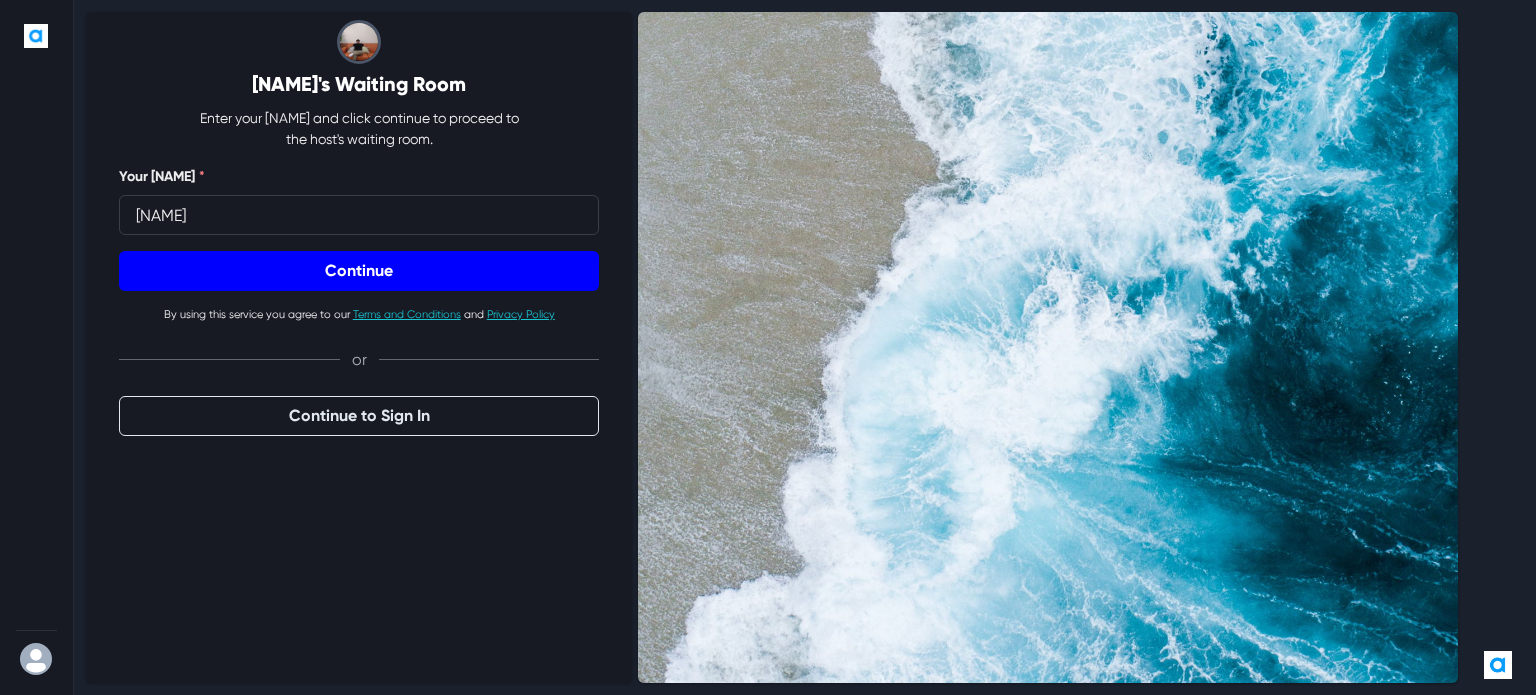 type on "[NAME]" 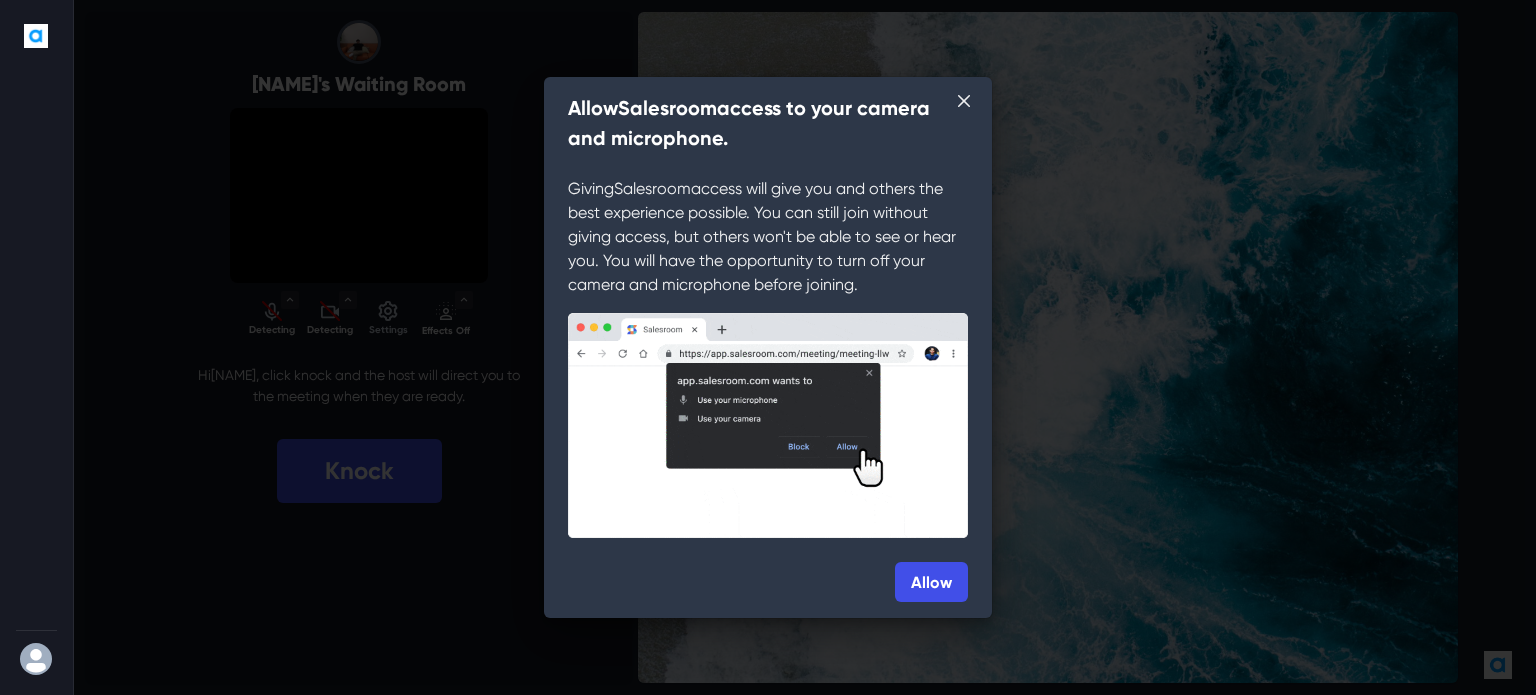 click on "Allow" at bounding box center [768, 582] 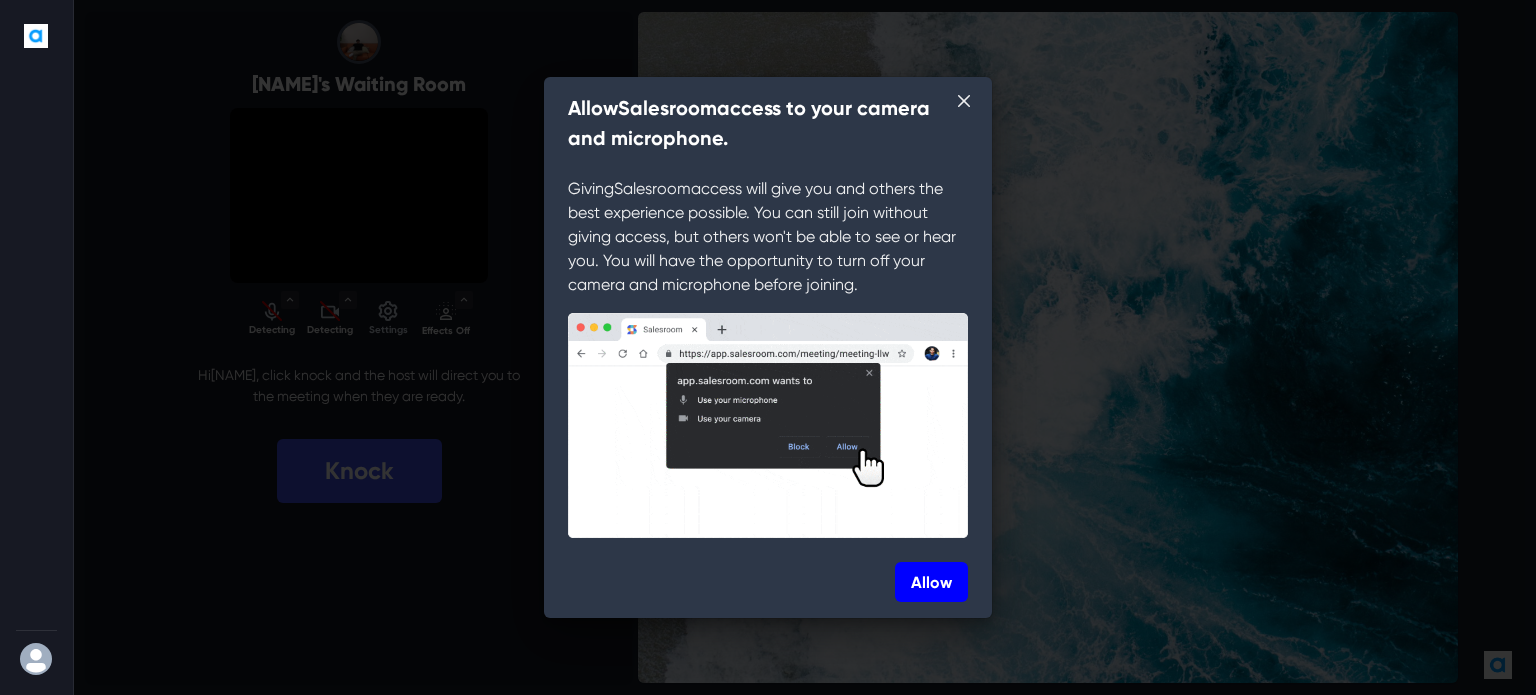 click on "Allow" at bounding box center (931, 582) 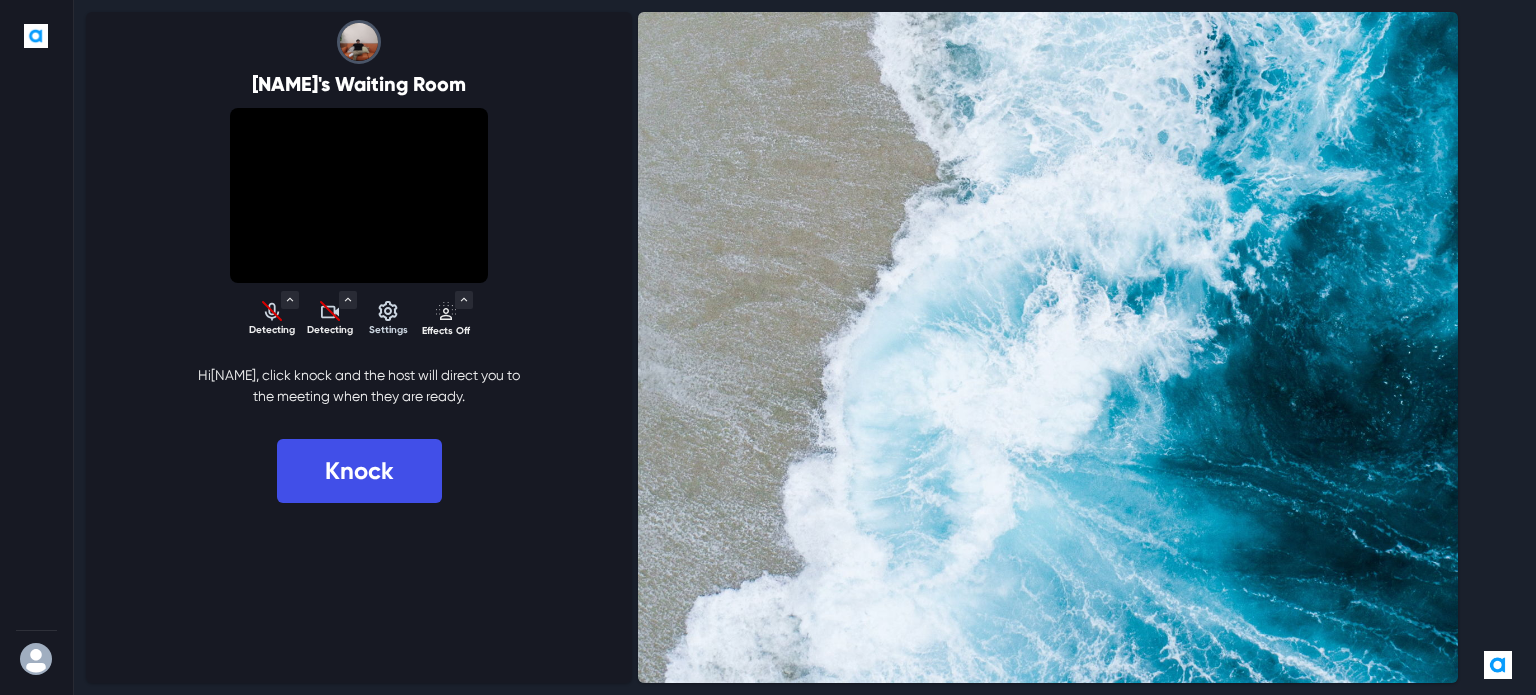 select on "default" 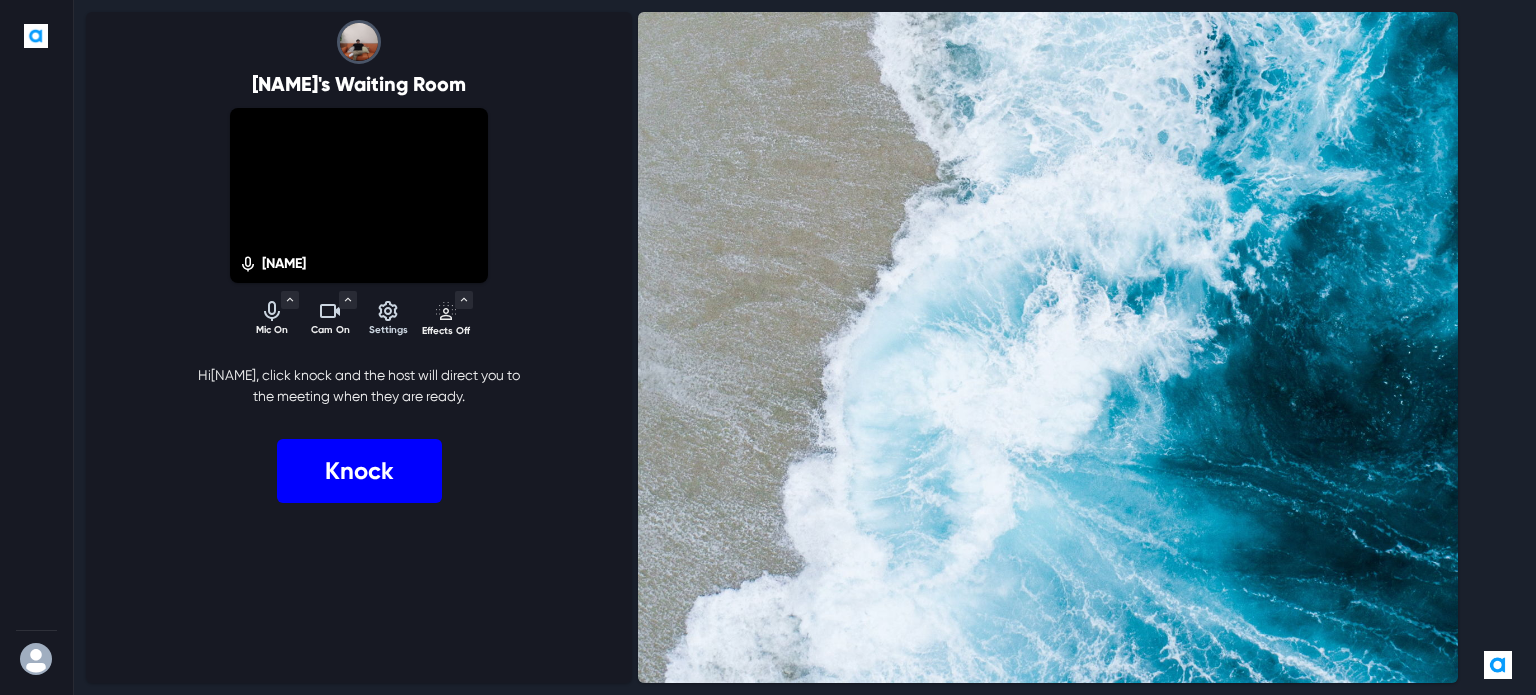 click on "Knock" at bounding box center (359, 471) 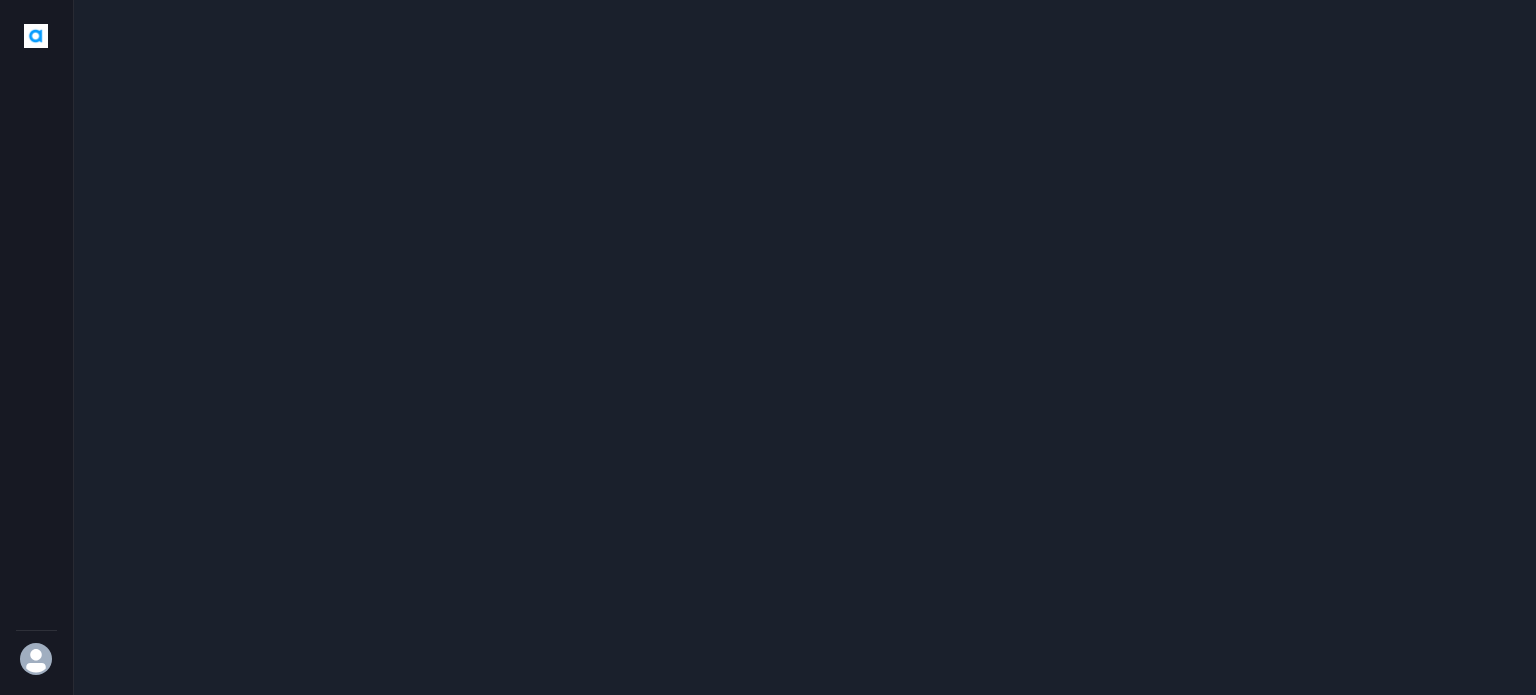 select on "default" 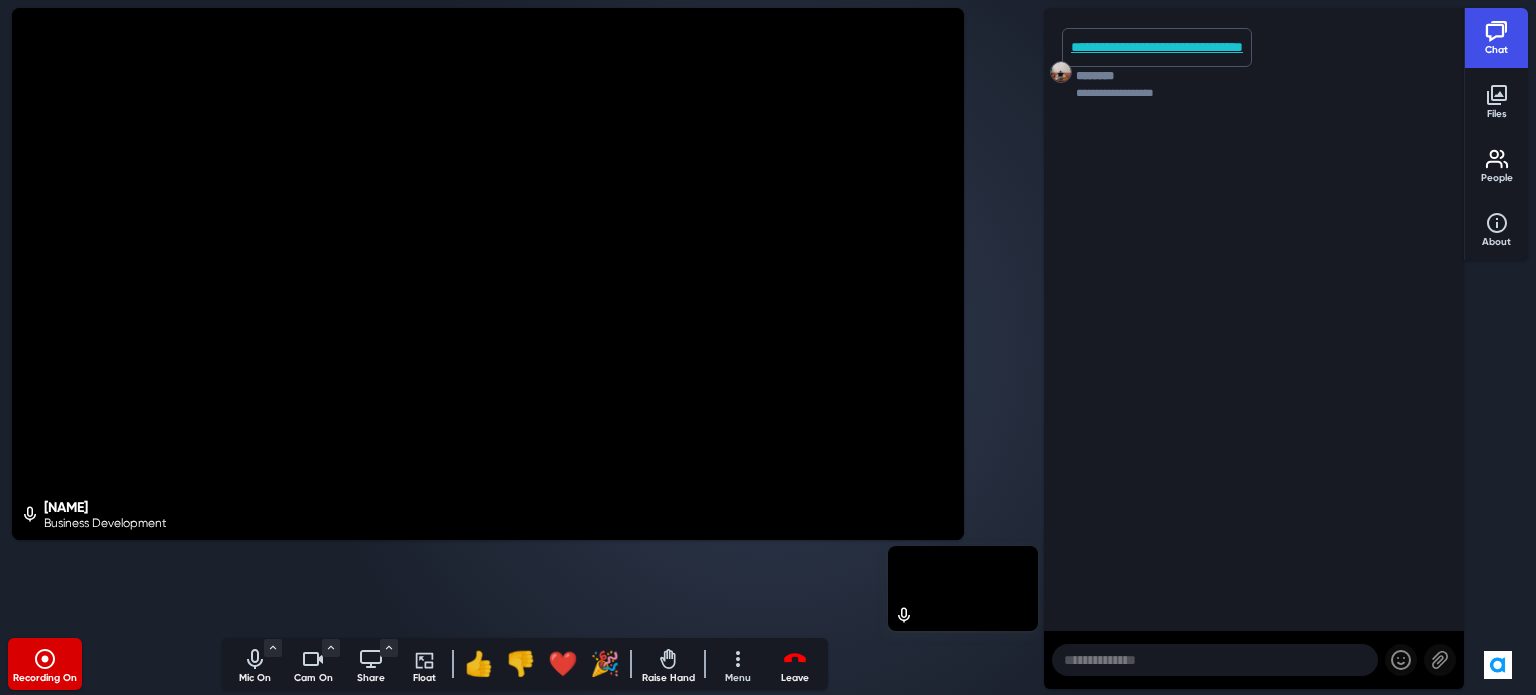 click on "**********" at bounding box center [1157, 47] 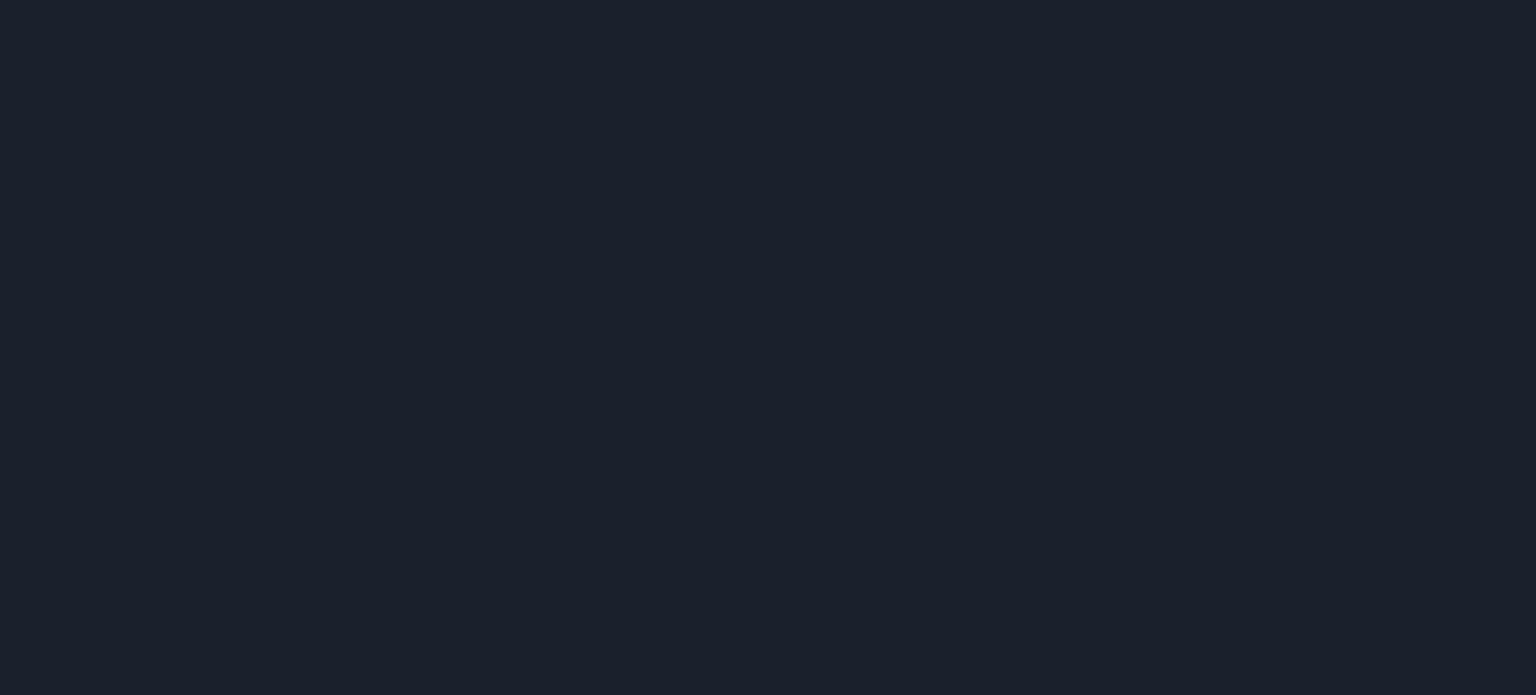 scroll, scrollTop: 0, scrollLeft: 0, axis: both 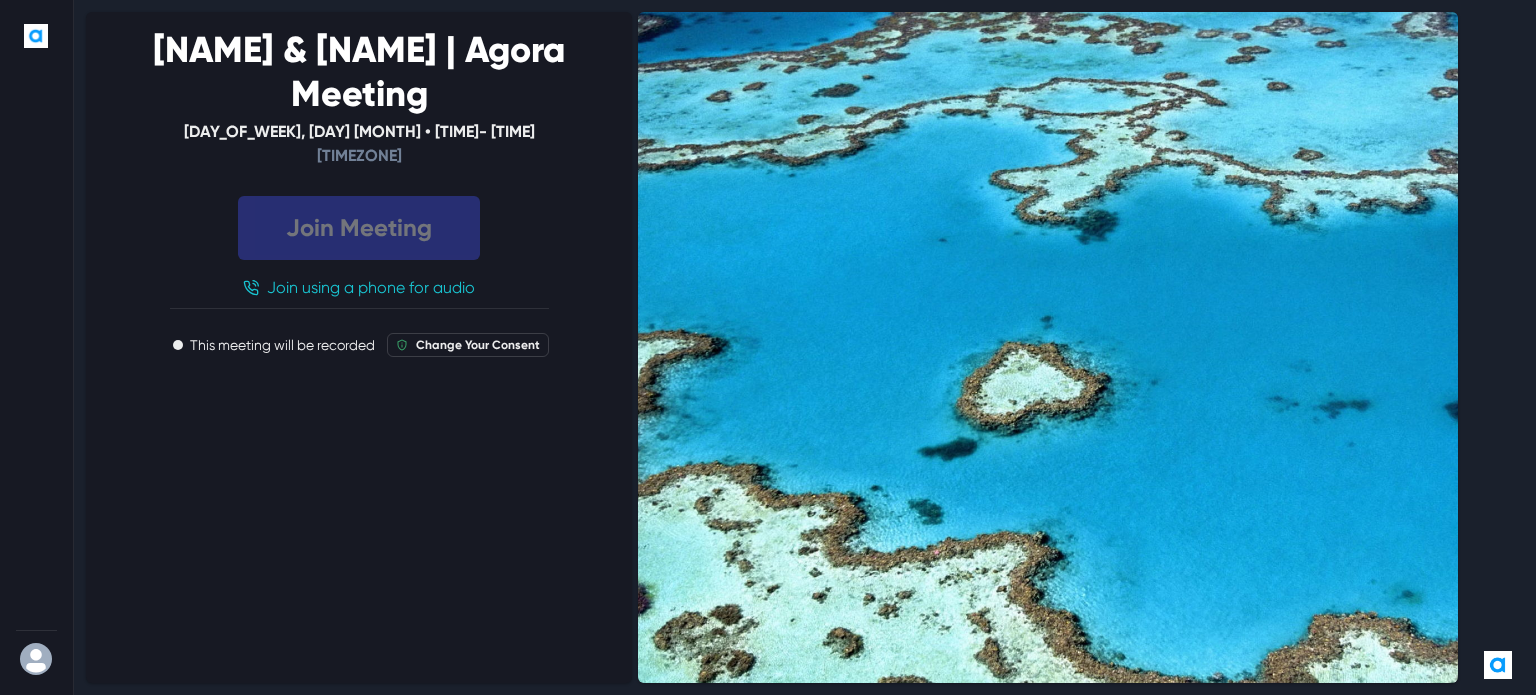 select on "default" 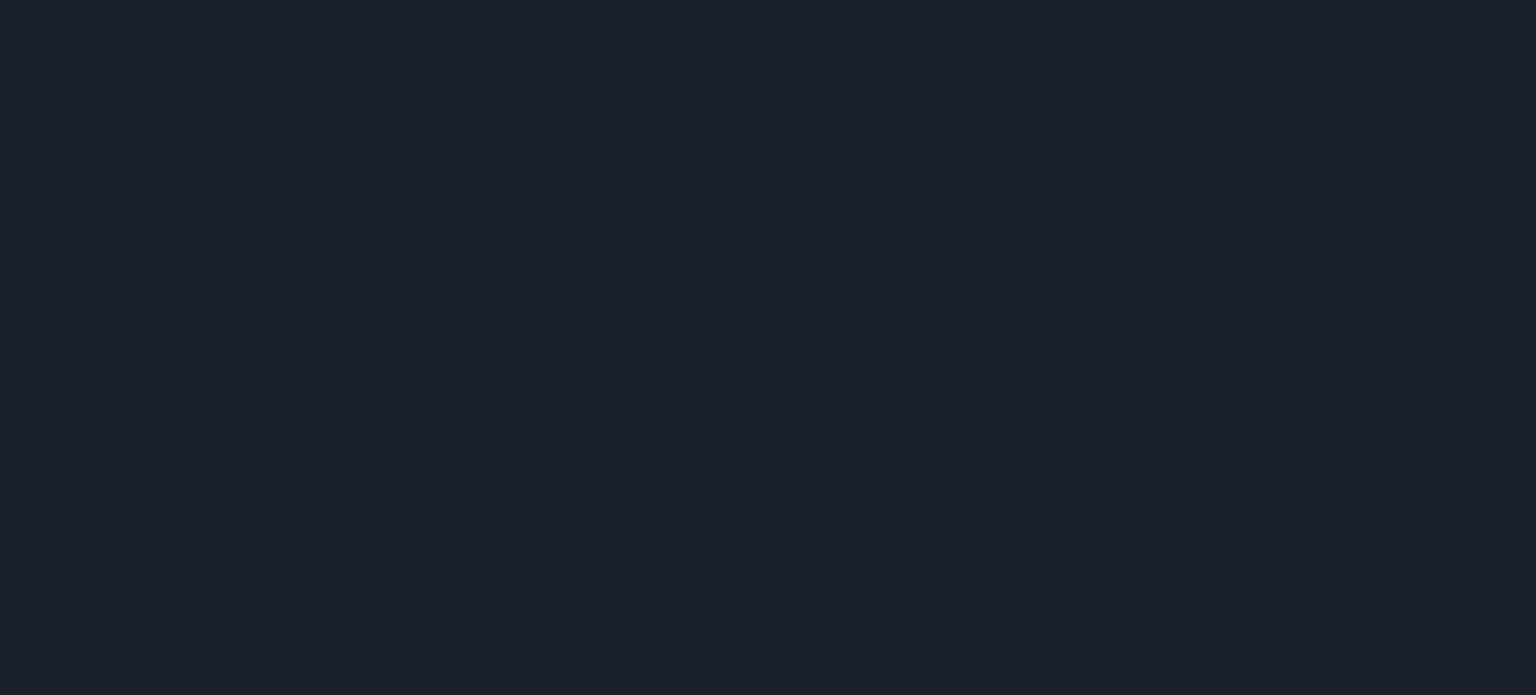 scroll, scrollTop: 0, scrollLeft: 0, axis: both 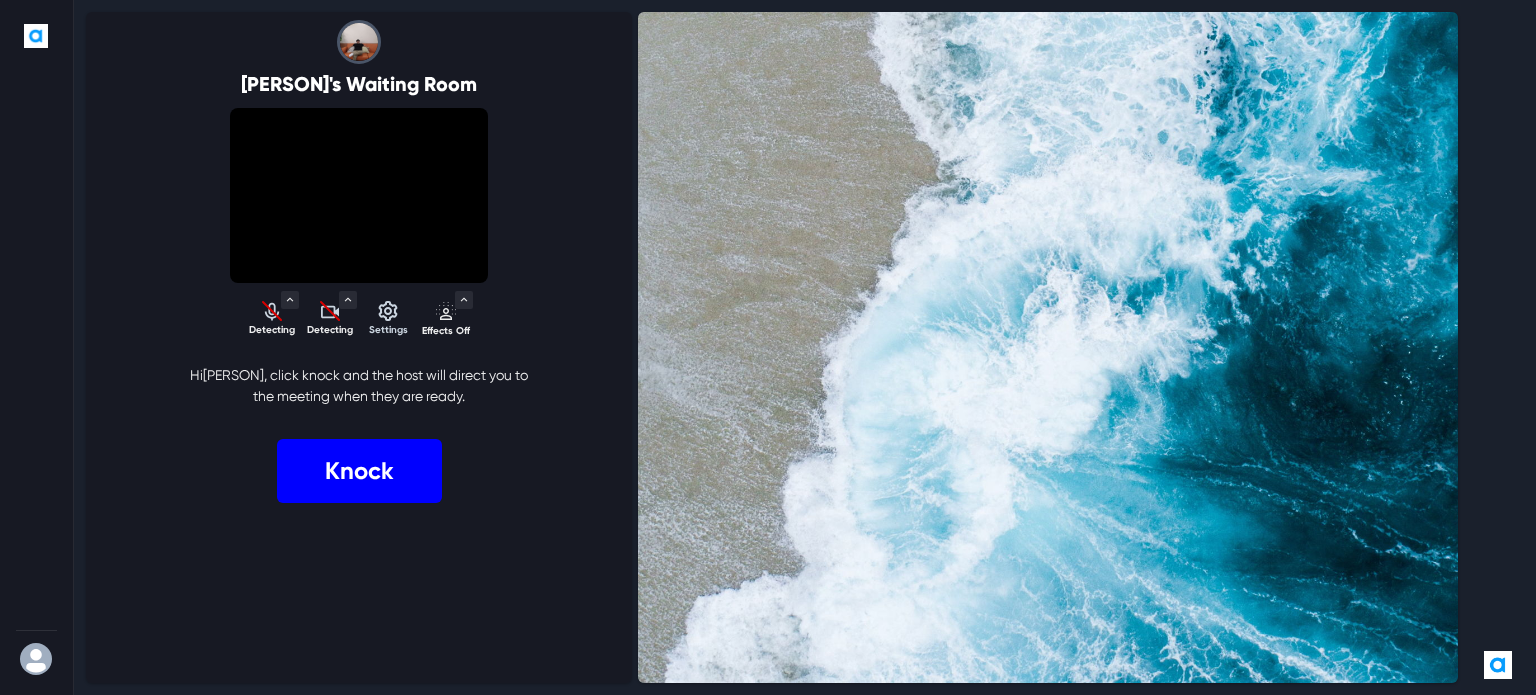 select on "default" 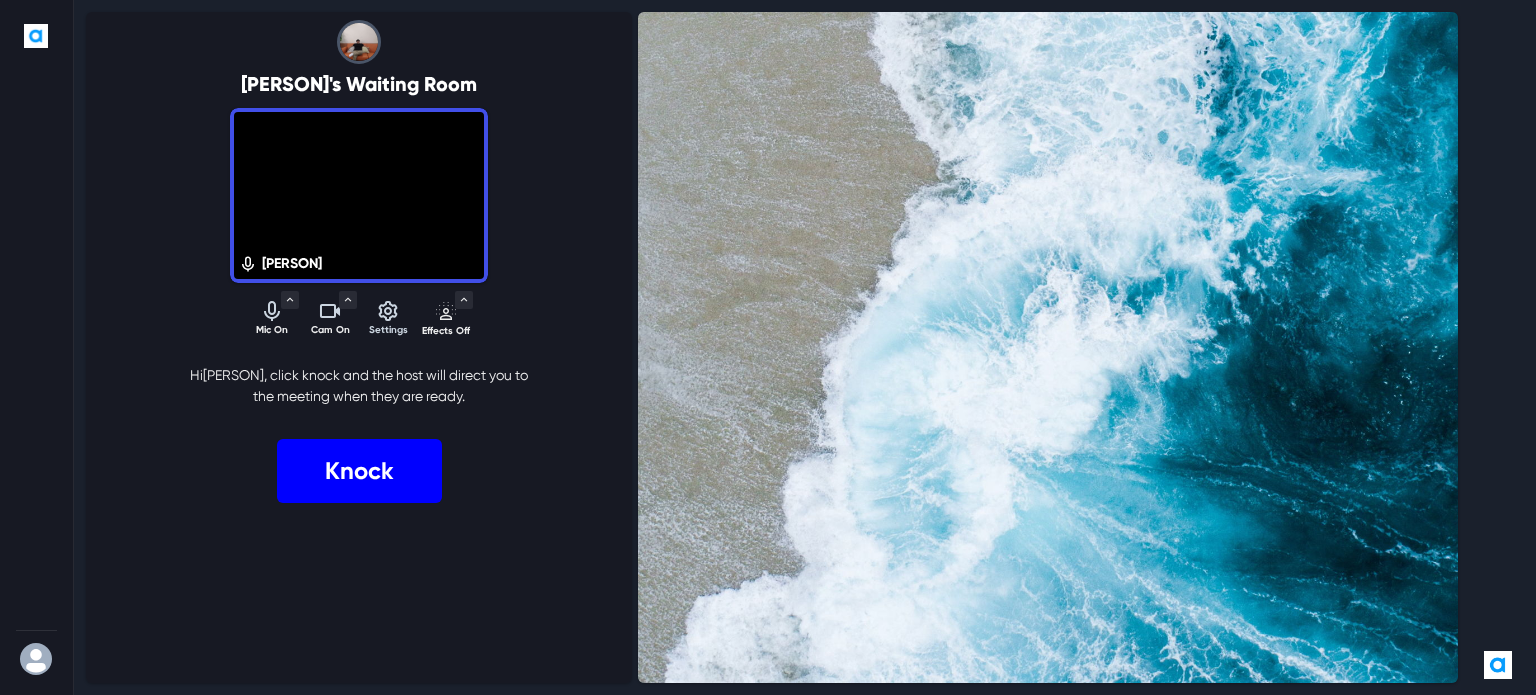 click on "Knock" at bounding box center [359, 471] 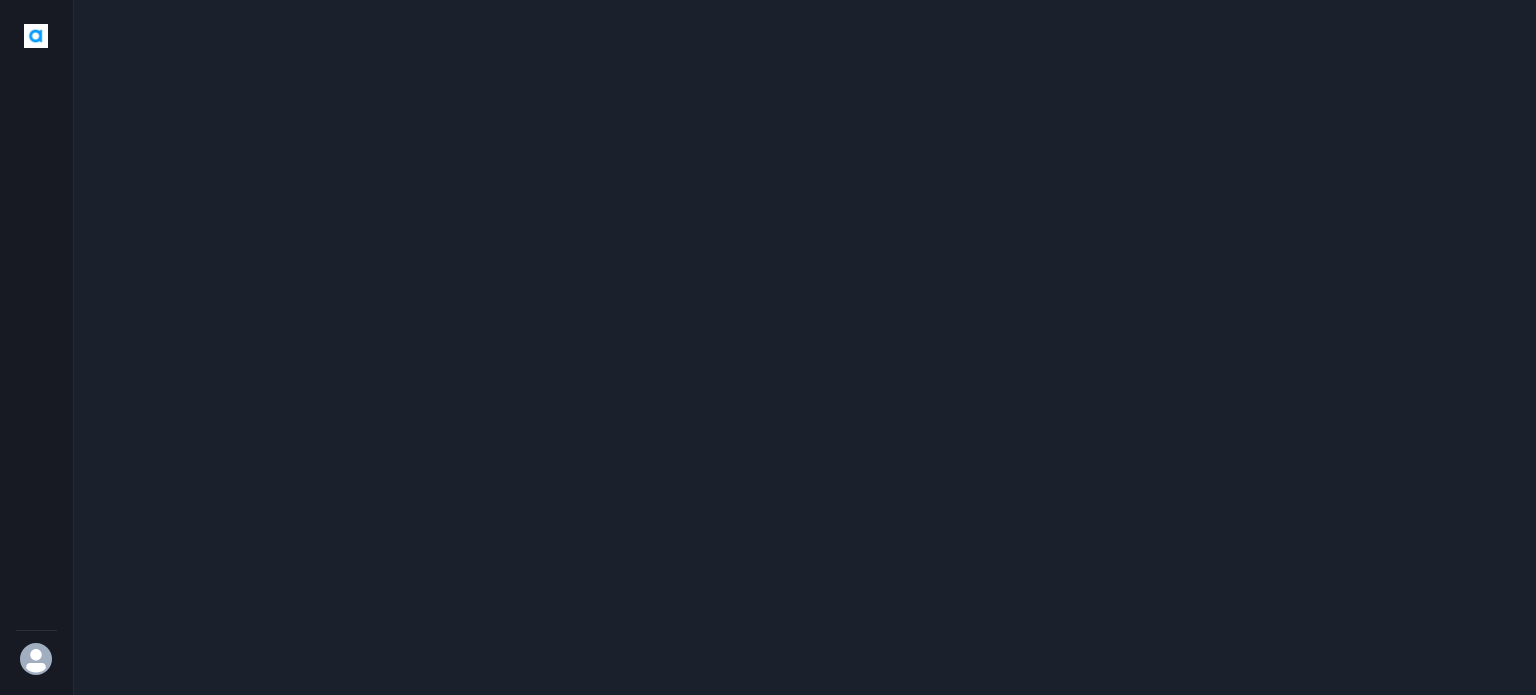 select on "default" 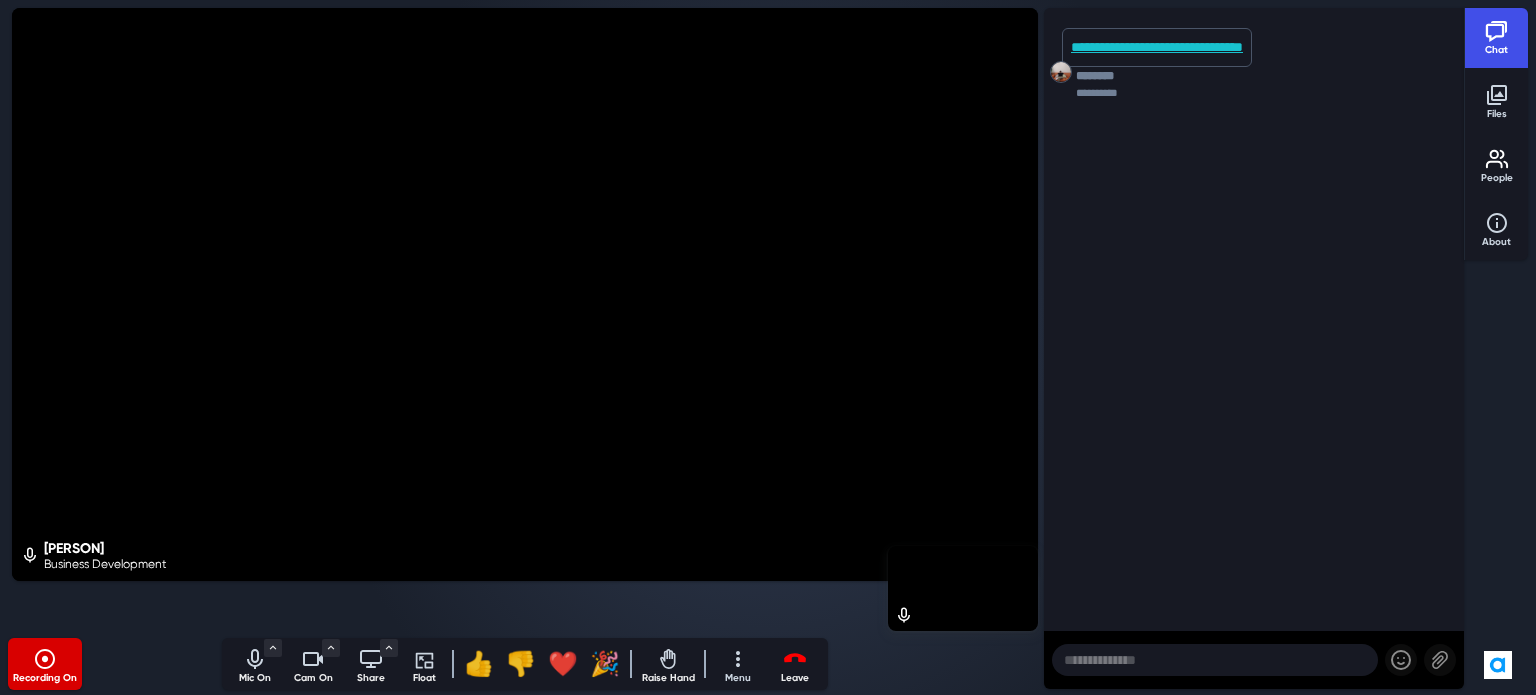 click at bounding box center (1215, 660) 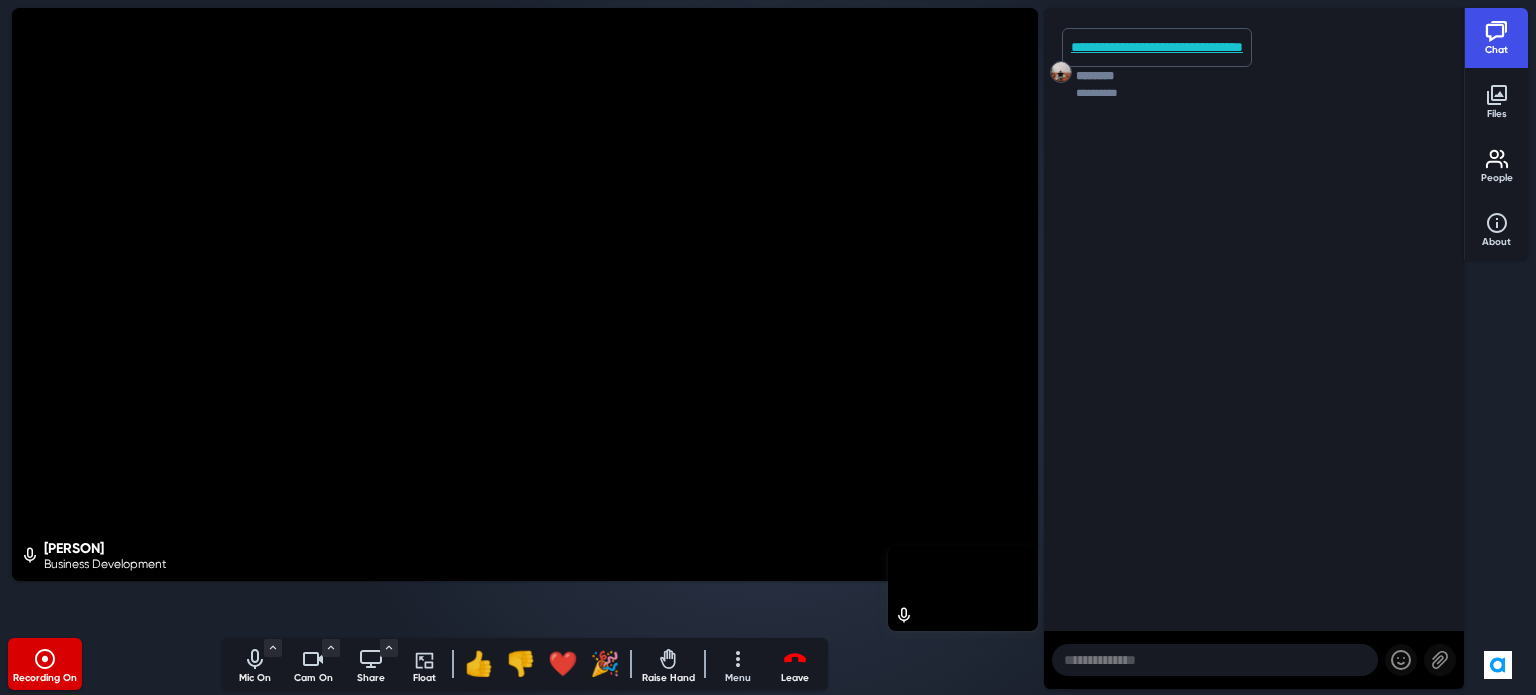 paste on "*********" 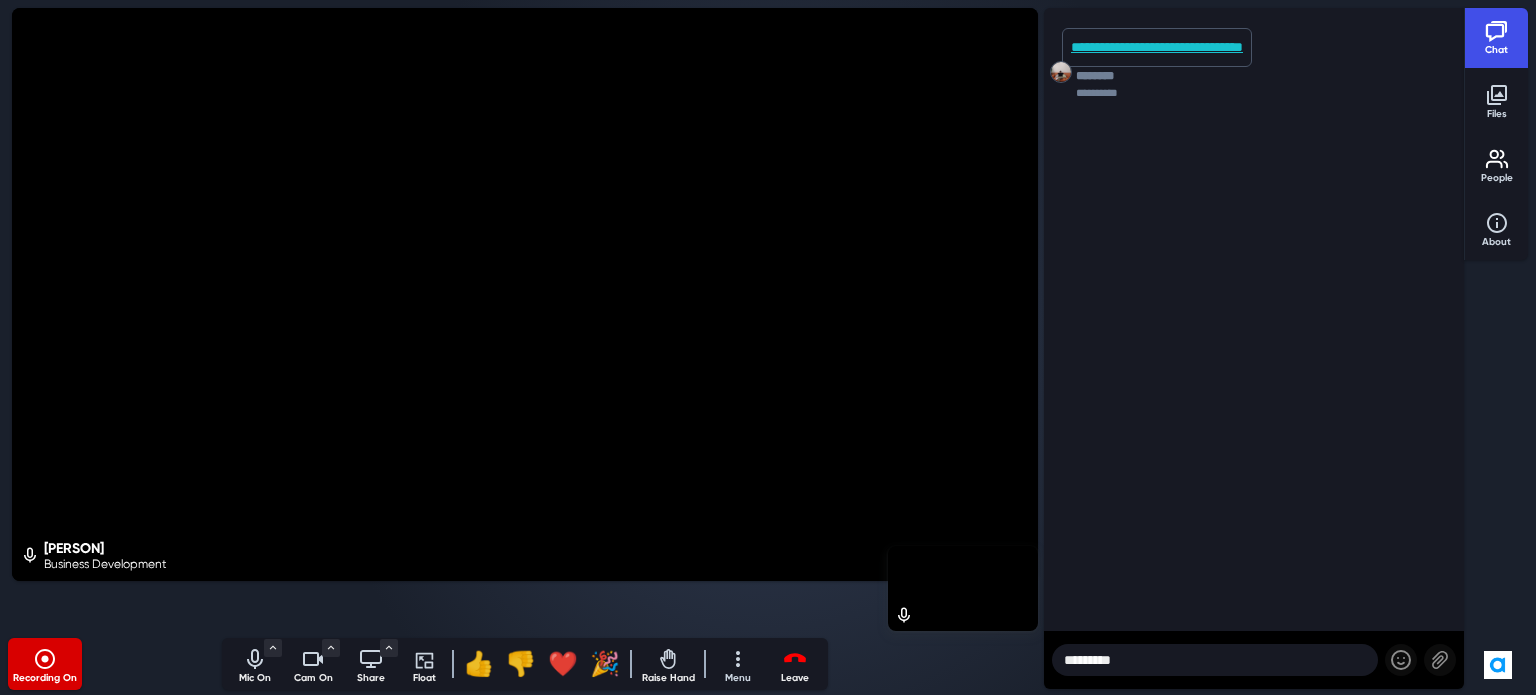 type 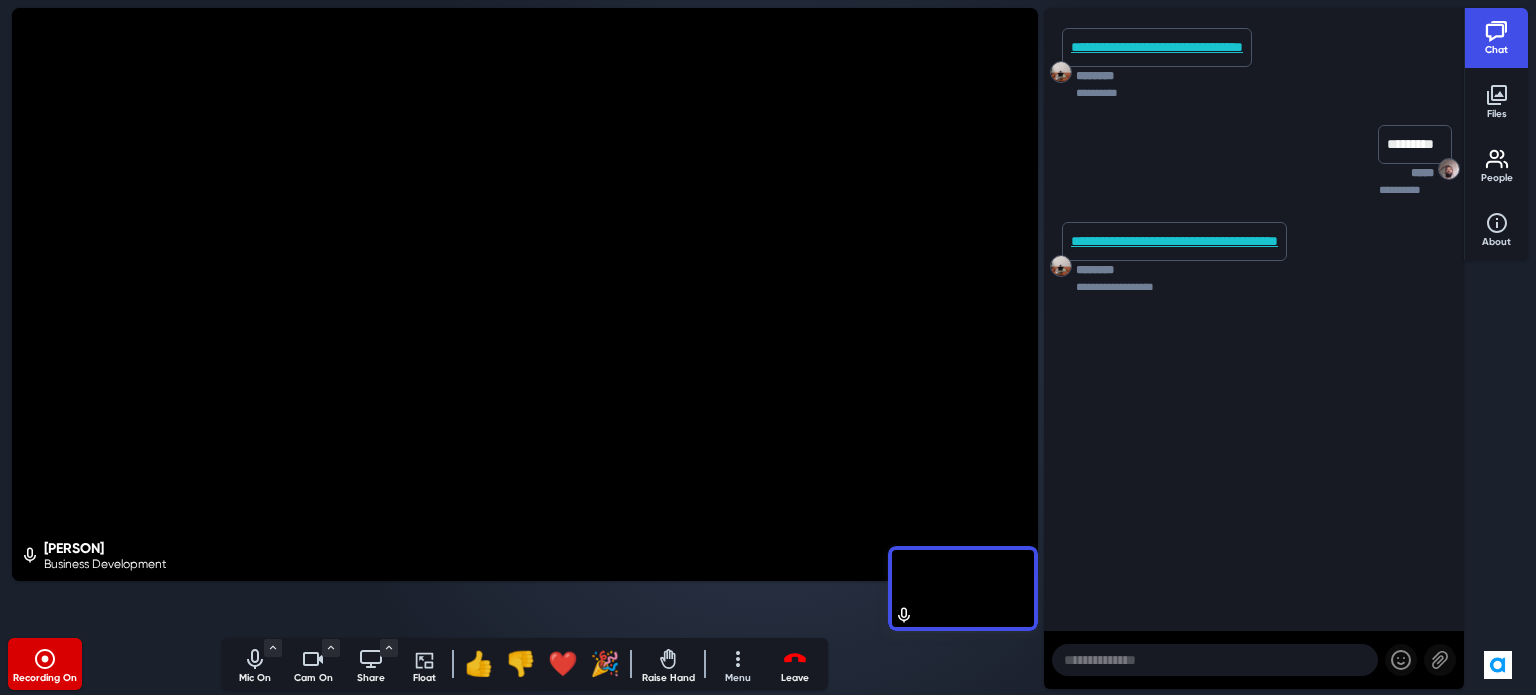click on "**********" at bounding box center (1174, 241) 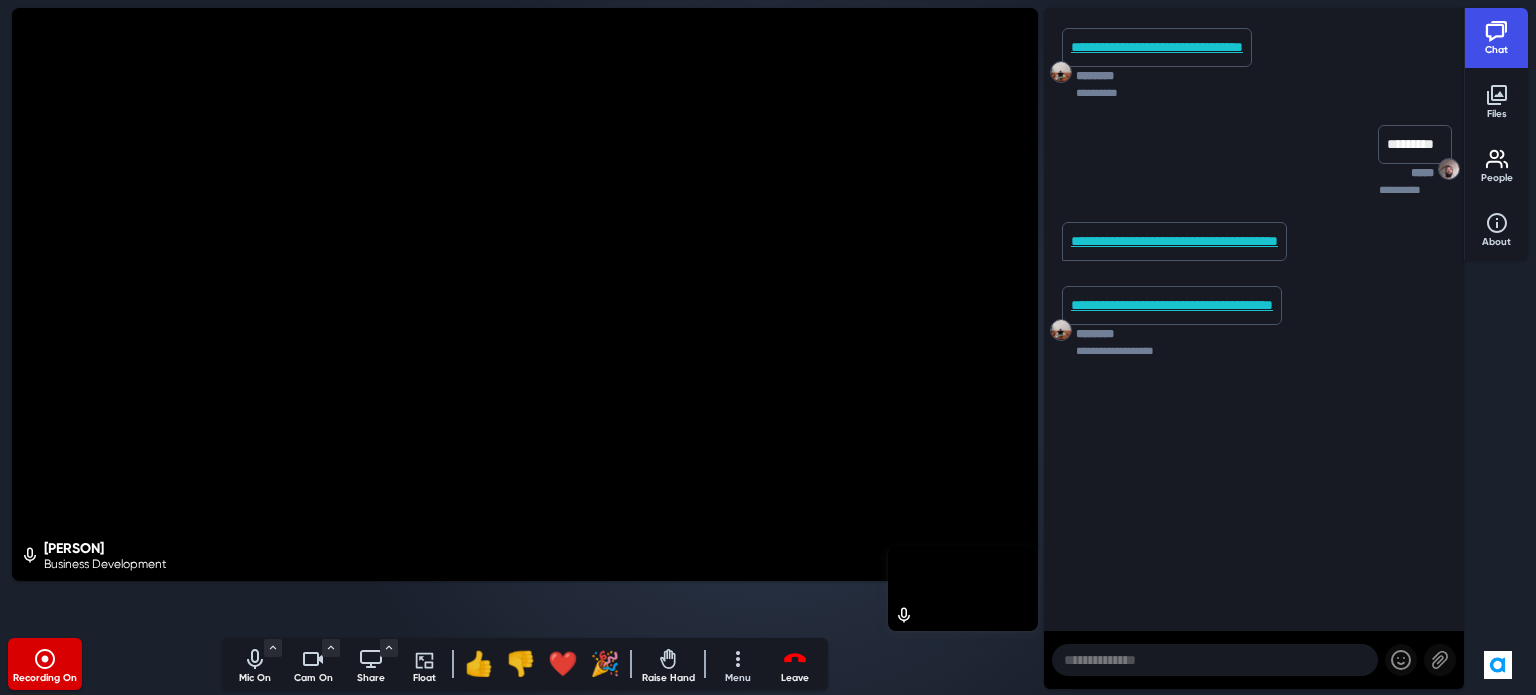 click on "**********" at bounding box center [1172, 305] 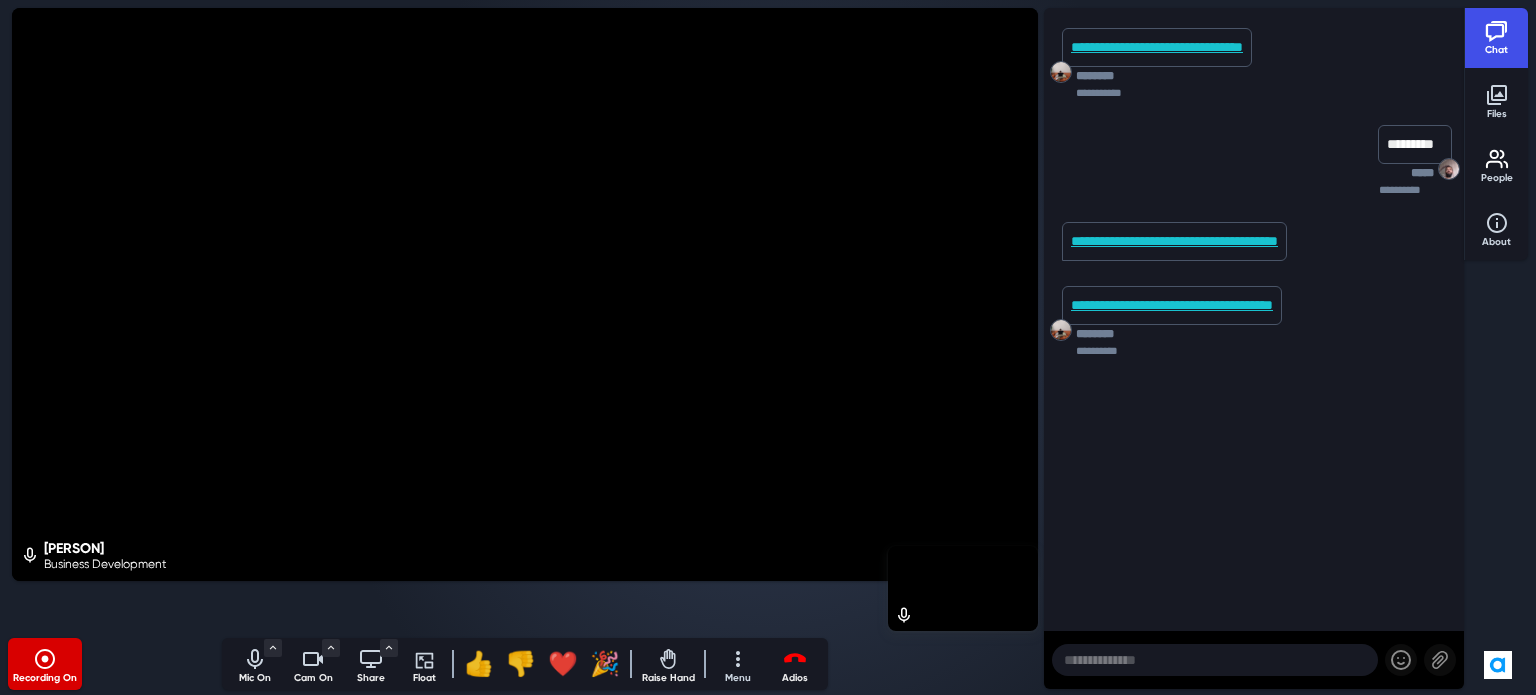 click 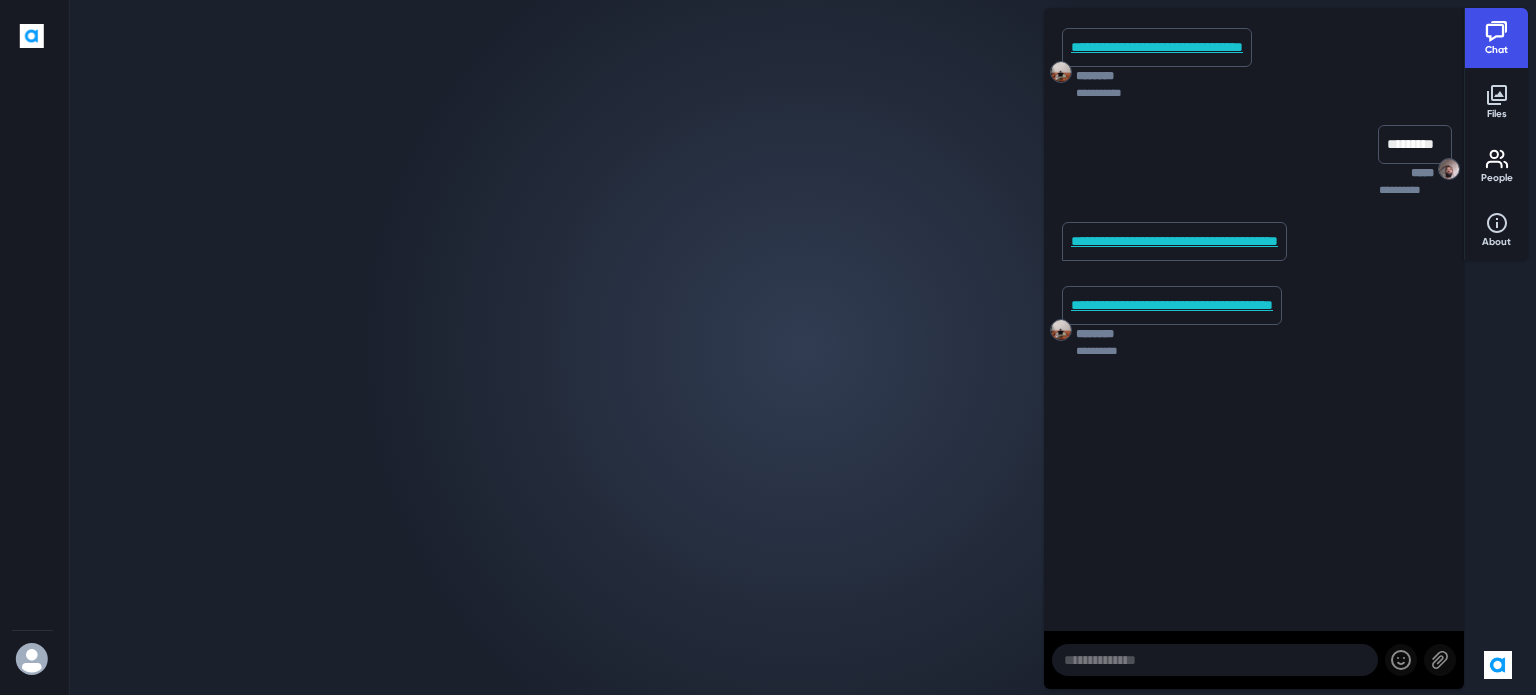 select on "default" 